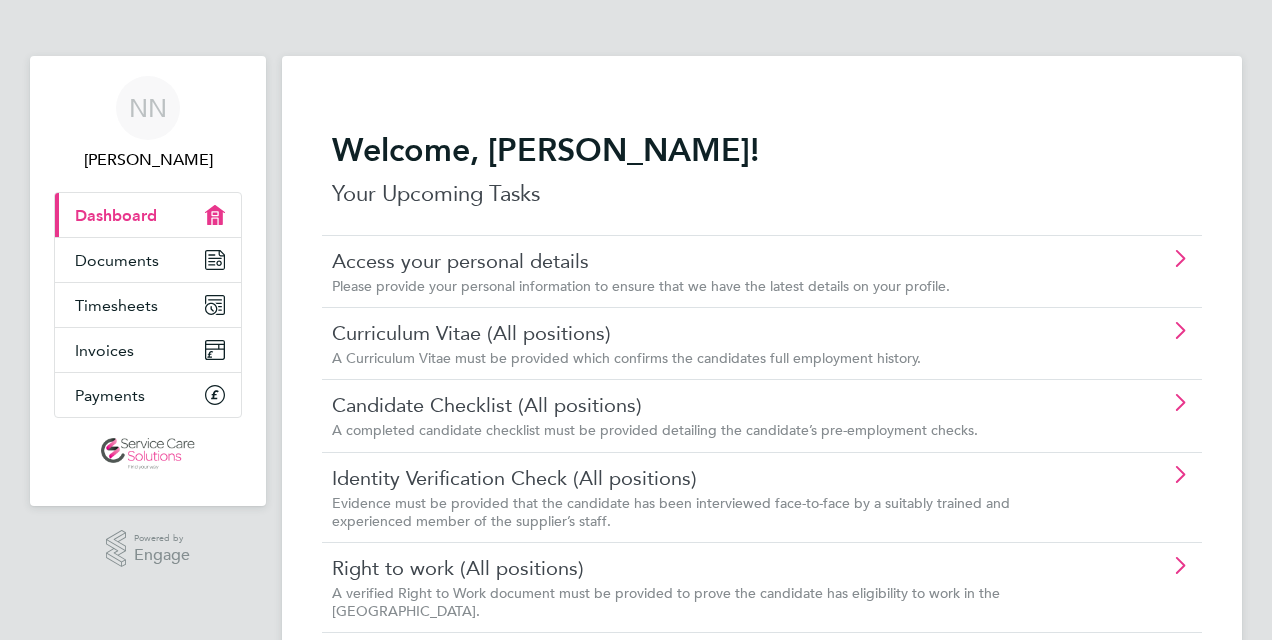 click on "Timesheets" at bounding box center (116, 305) 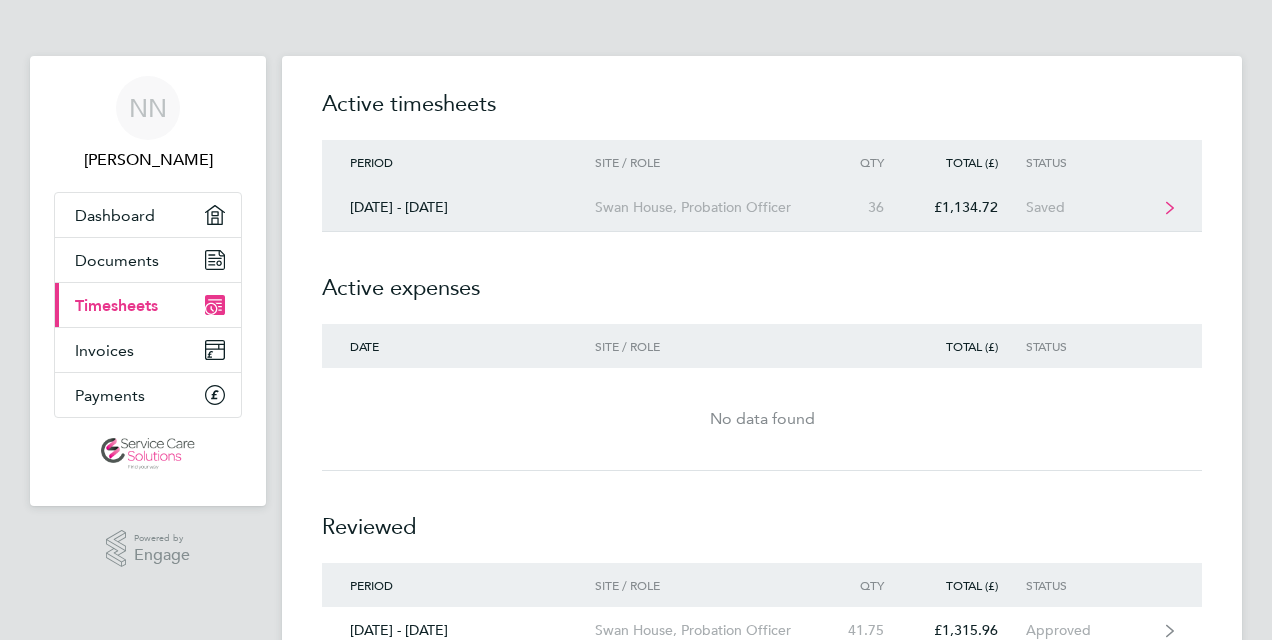 click on "[DATE] - [DATE]  [GEOGRAPHIC_DATA], Probation Officer  36   £1,134.72   Saved" 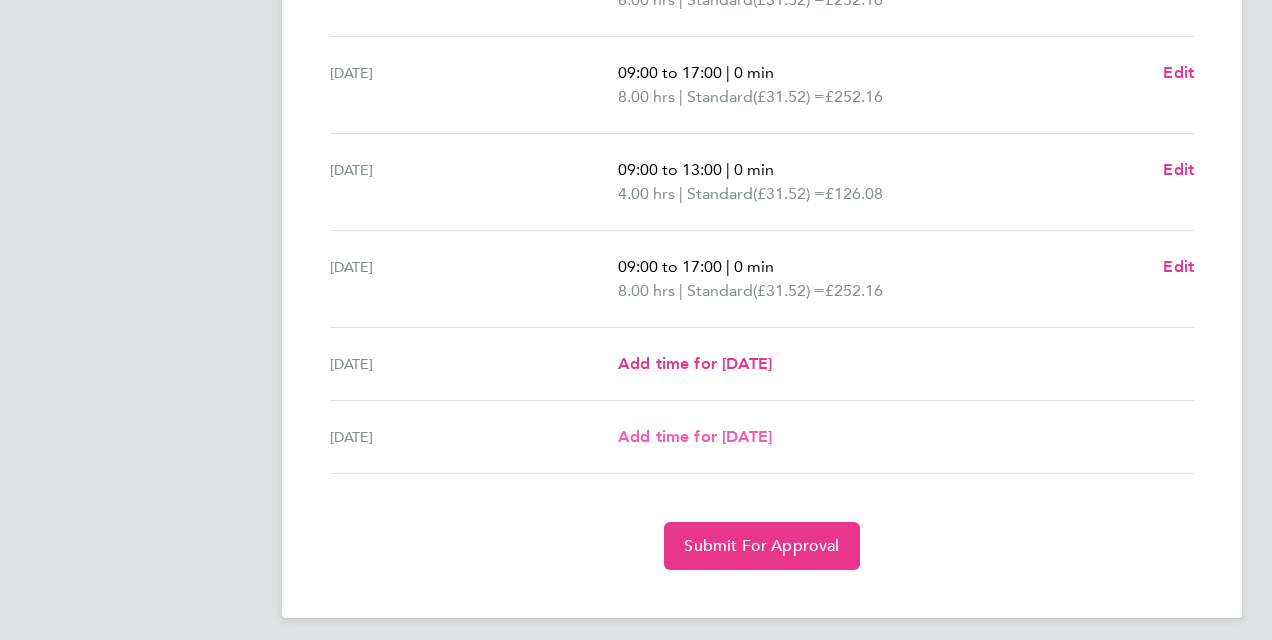 scroll, scrollTop: 721, scrollLeft: 0, axis: vertical 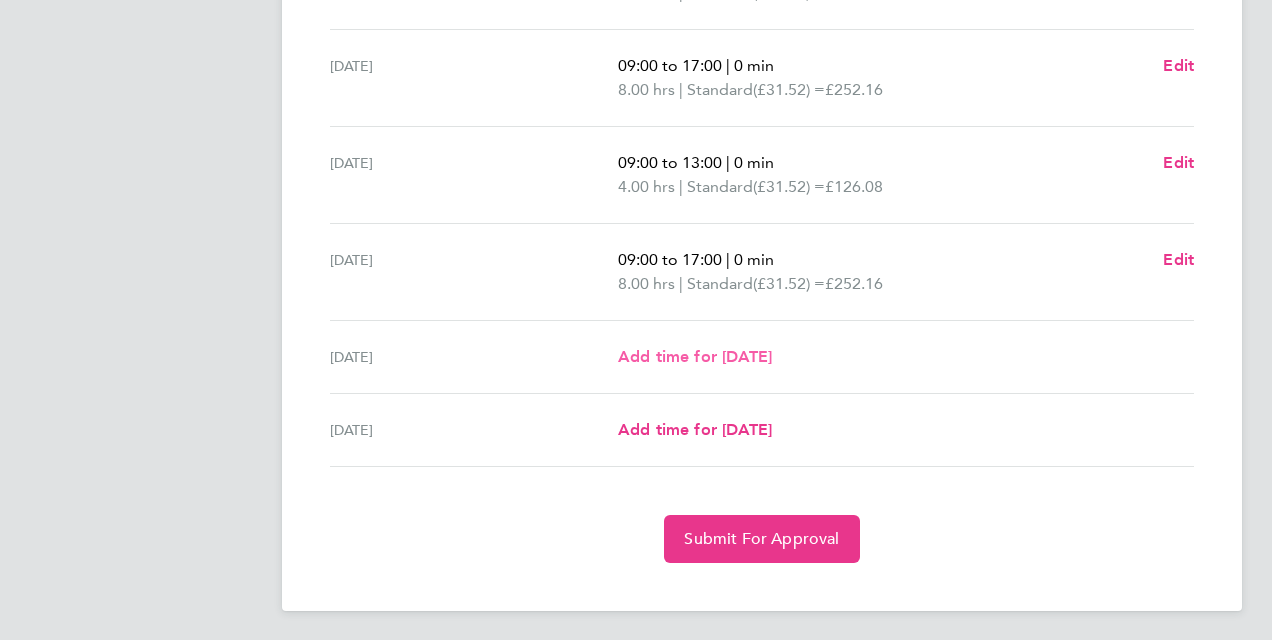 click on "Add time for [DATE]" at bounding box center (695, 356) 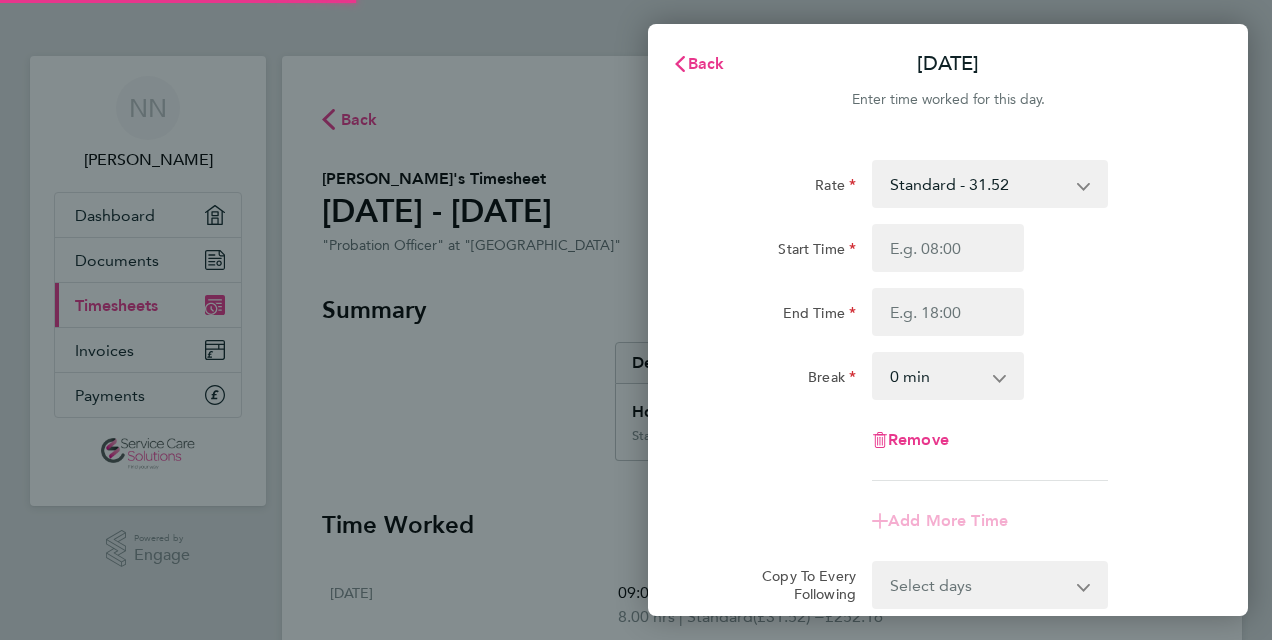 scroll, scrollTop: 0, scrollLeft: 0, axis: both 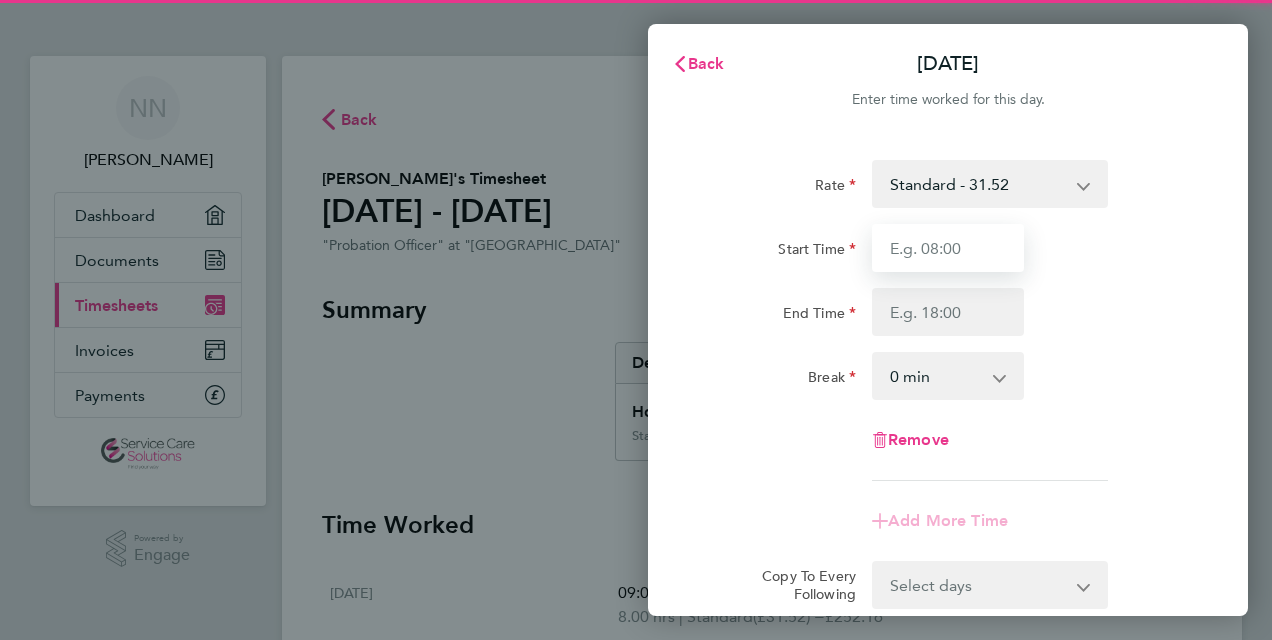 click on "Start Time" at bounding box center [948, 248] 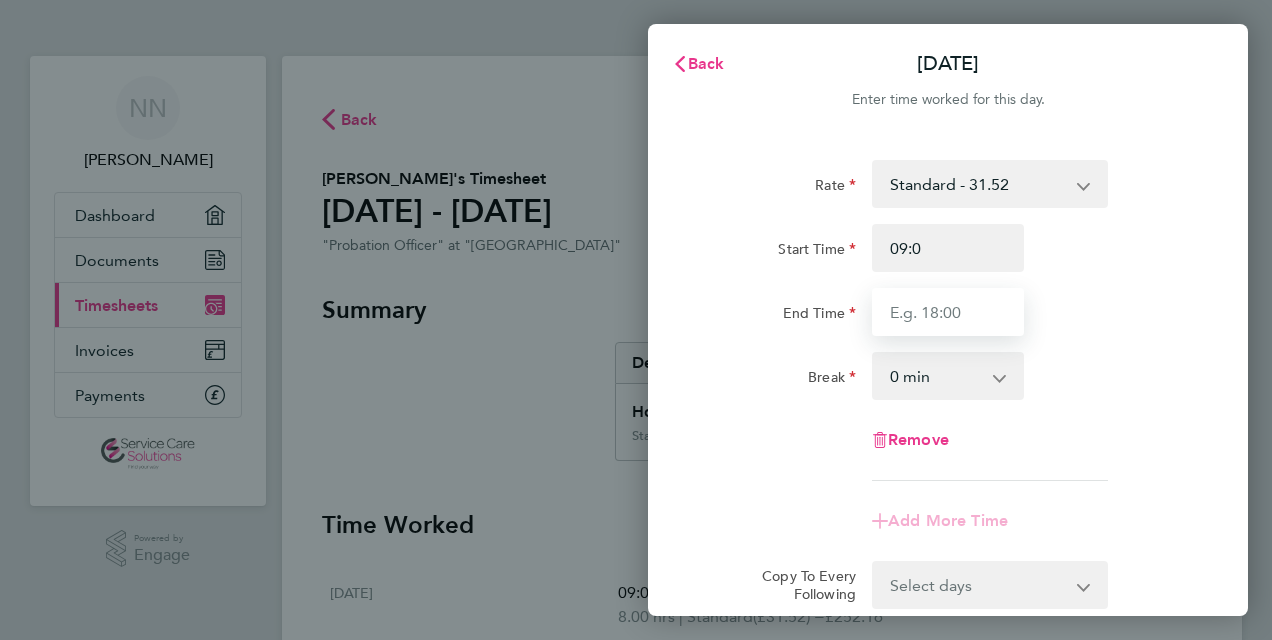 click on "End Time" at bounding box center [948, 312] 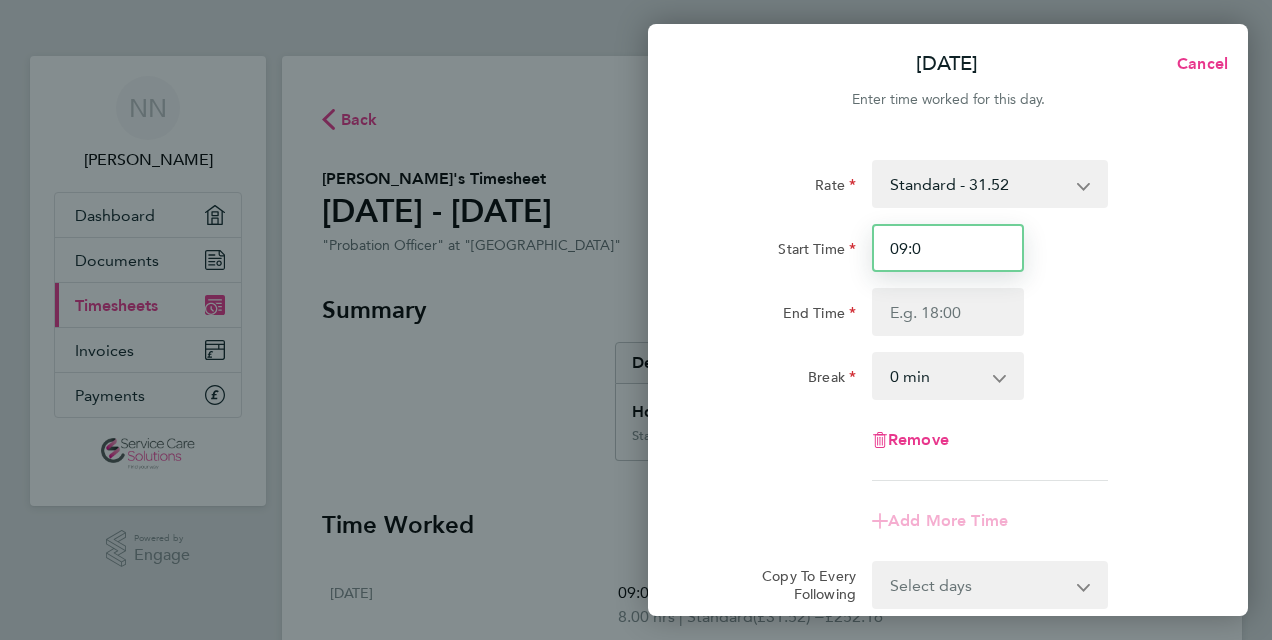 click on "09:0" at bounding box center (948, 248) 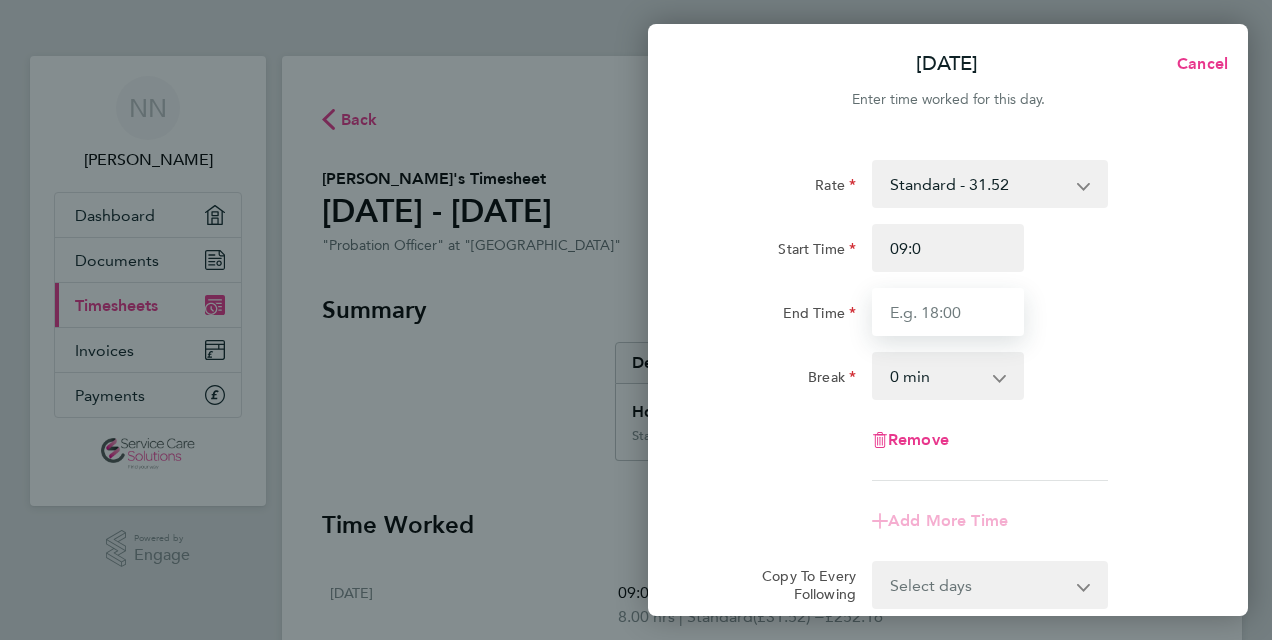 click on "End Time" at bounding box center [948, 312] 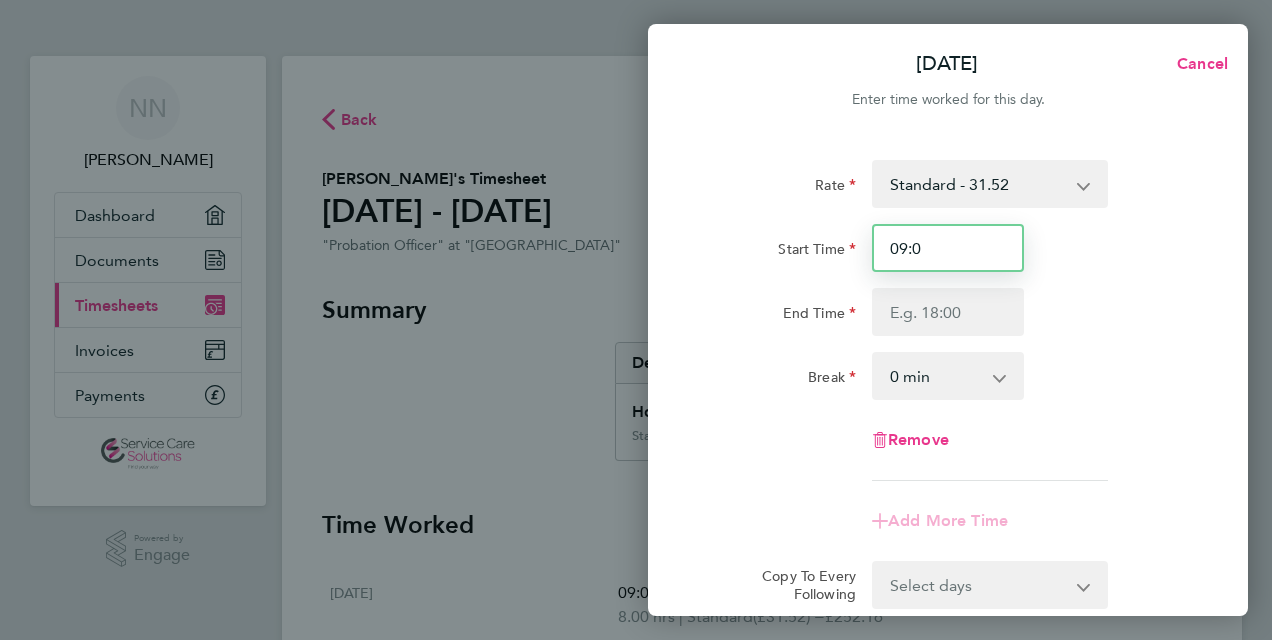 click on "09:0" at bounding box center [948, 248] 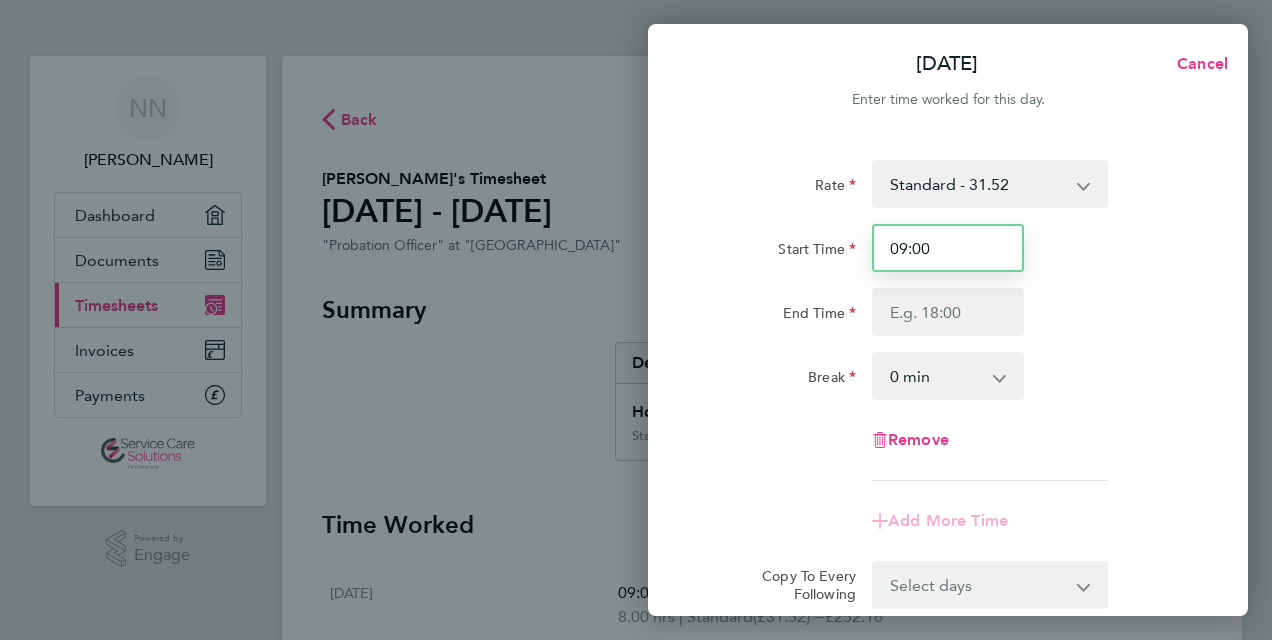 type on "09:00" 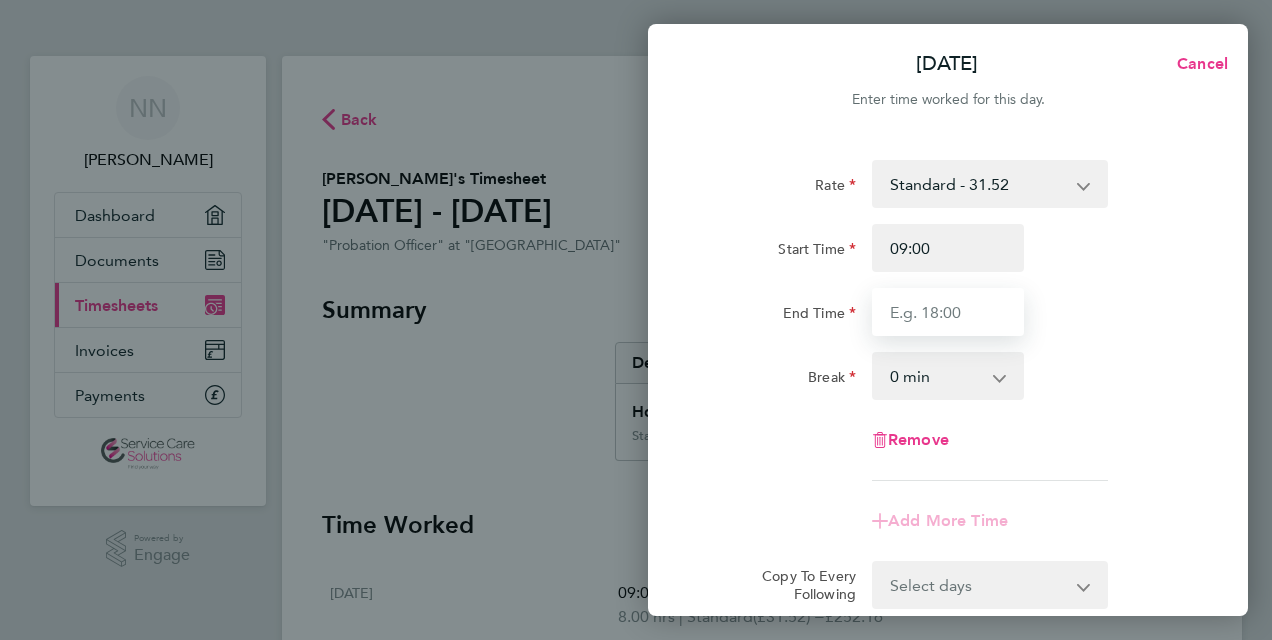 click on "End Time" at bounding box center (948, 312) 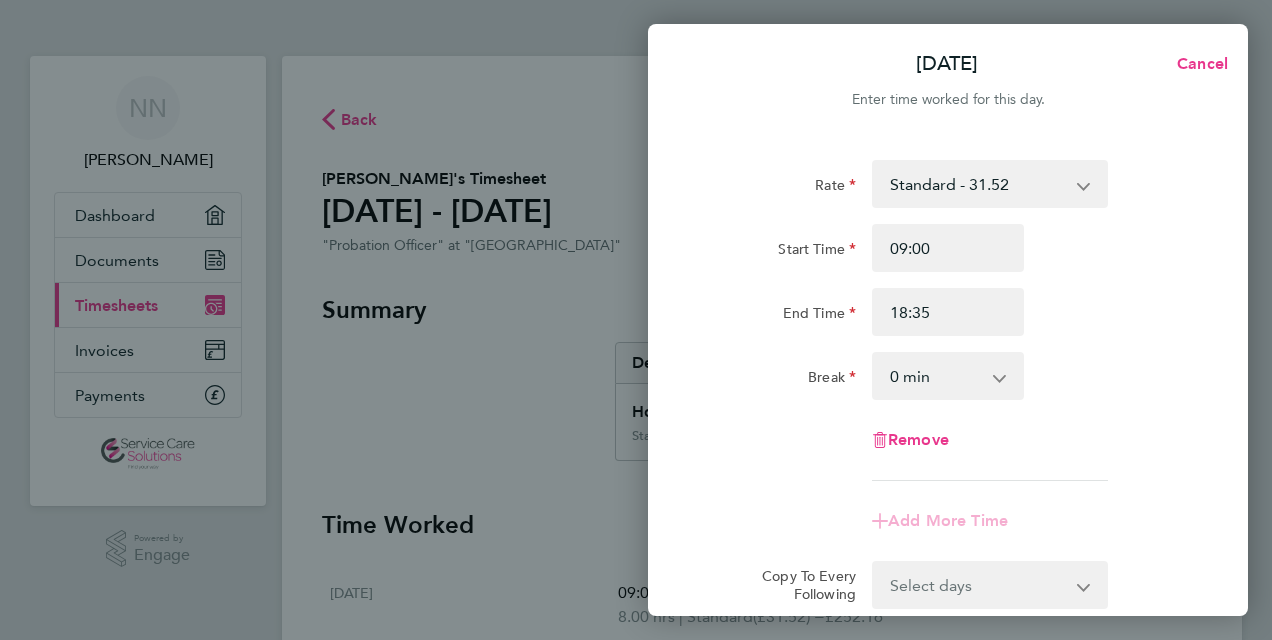 click on "End Time 18:35" 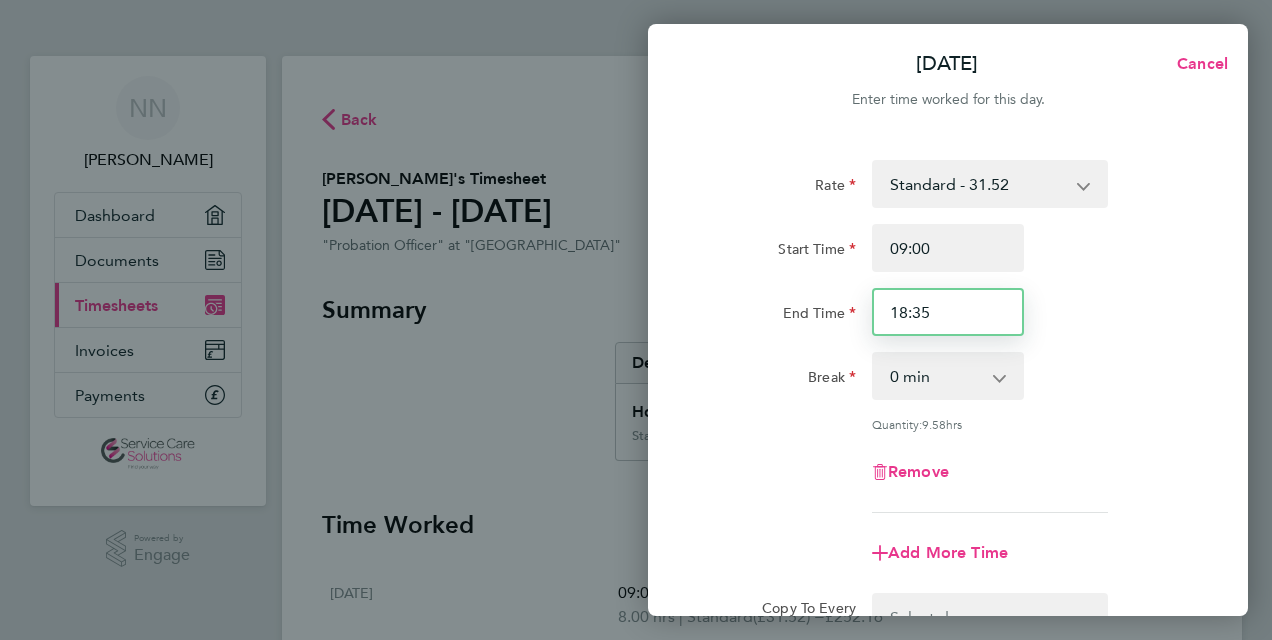 click on "18:35" at bounding box center (948, 312) 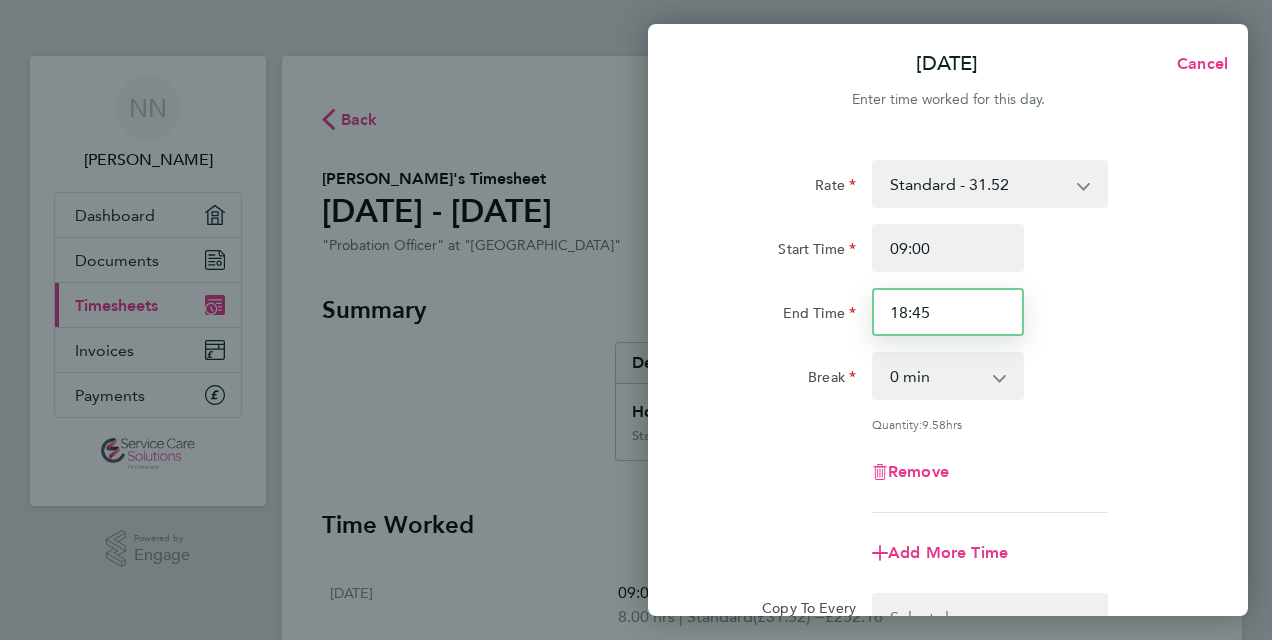 type on "18:45" 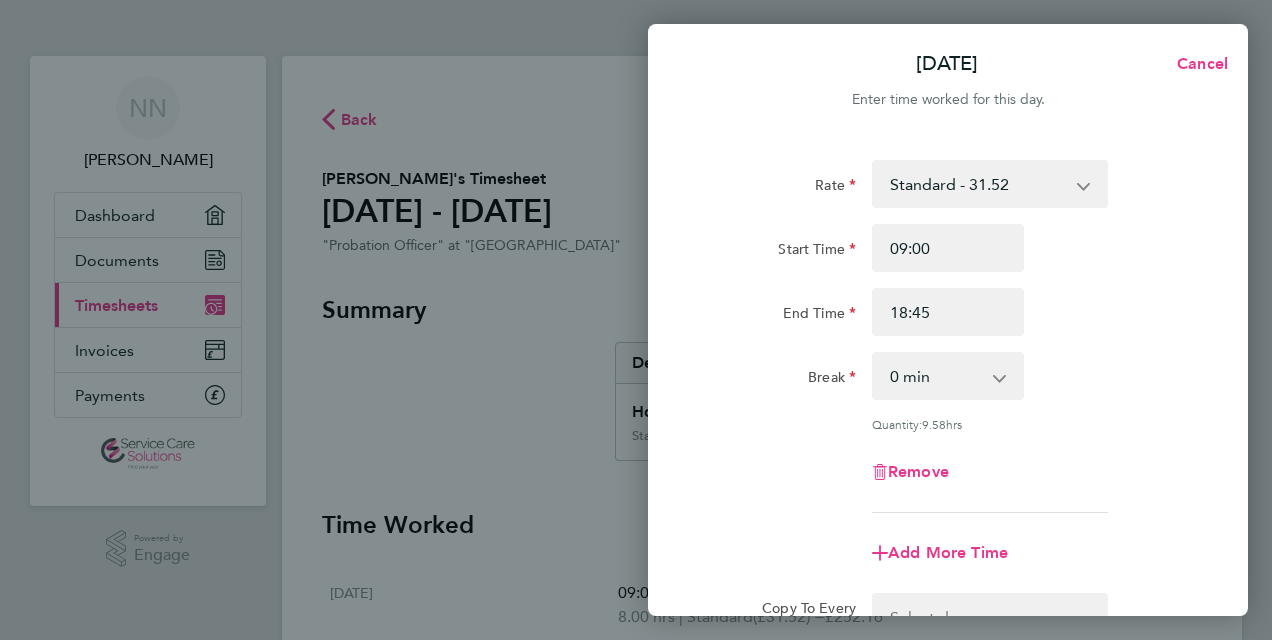 click on "End Time 18:45" 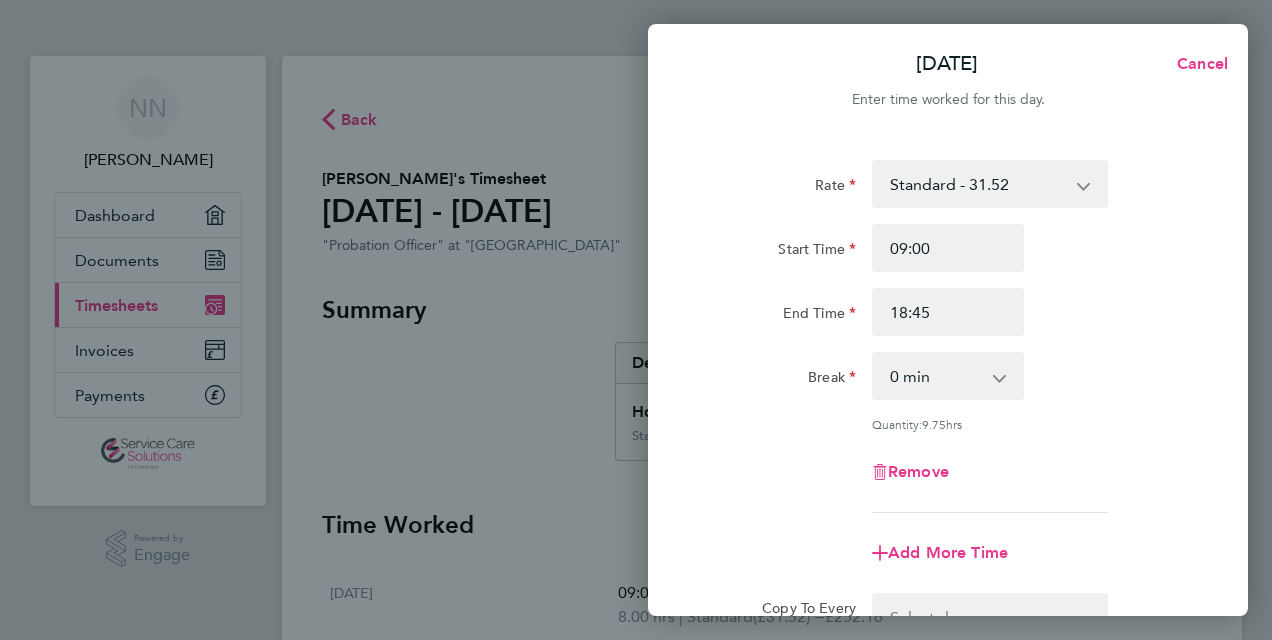 scroll, scrollTop: 263, scrollLeft: 0, axis: vertical 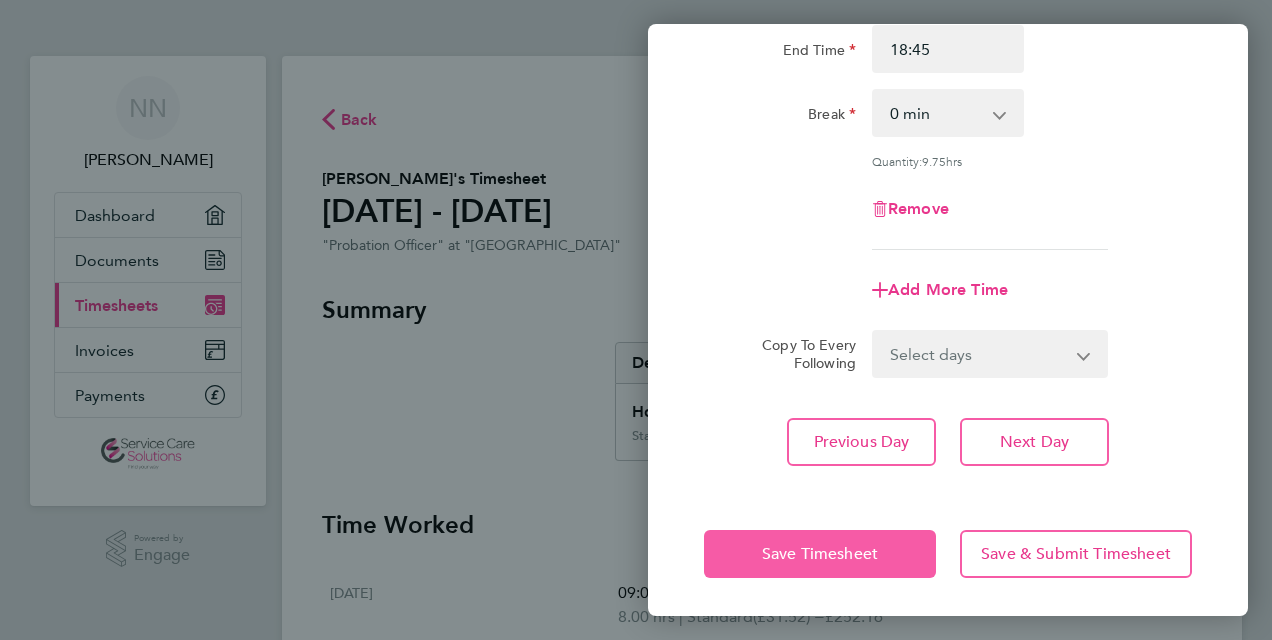 click on "Save Timesheet" 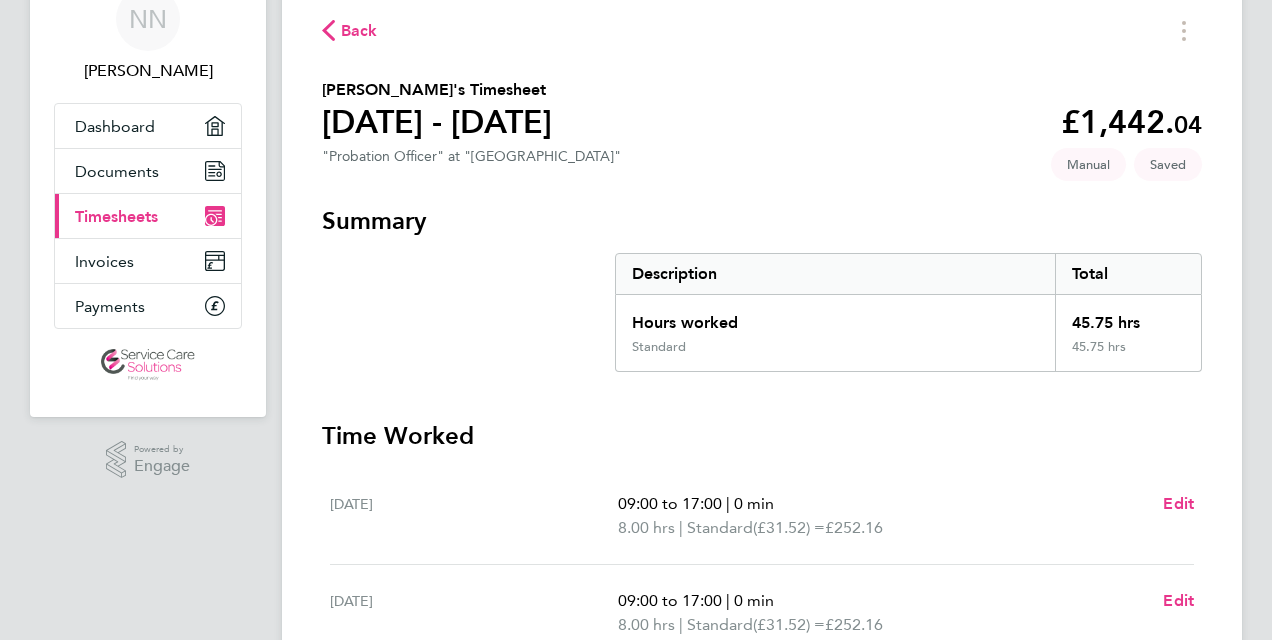 scroll, scrollTop: 45, scrollLeft: 0, axis: vertical 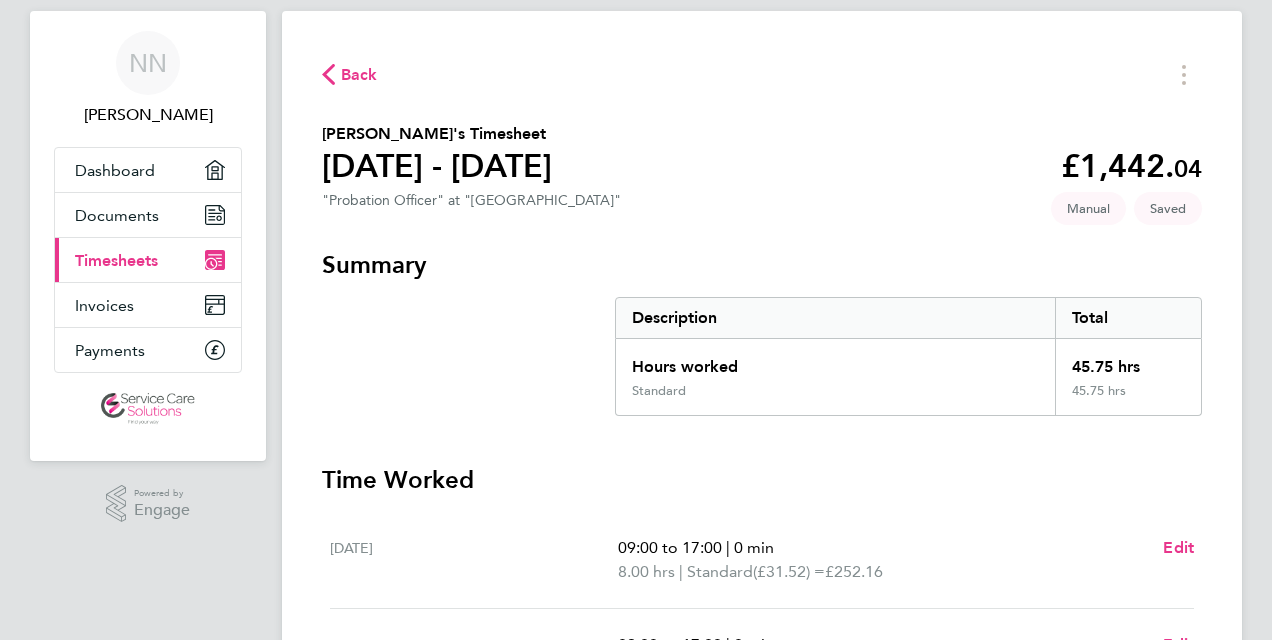 click on "Timesheets" at bounding box center (116, 260) 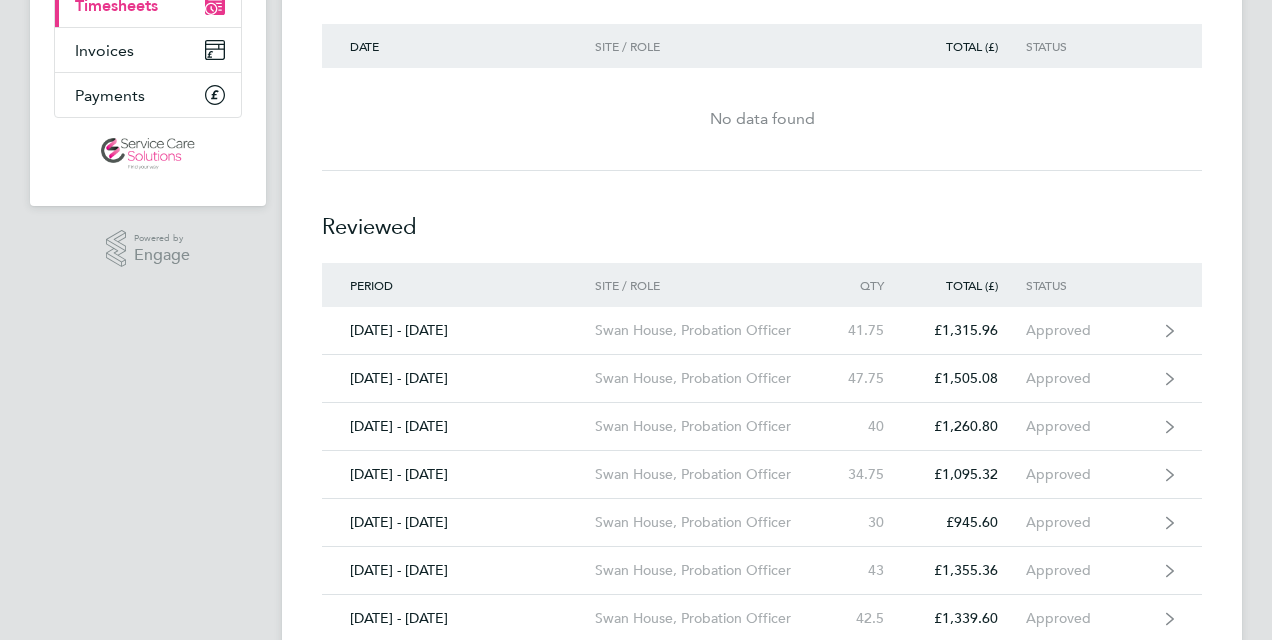 scroll, scrollTop: 0, scrollLeft: 0, axis: both 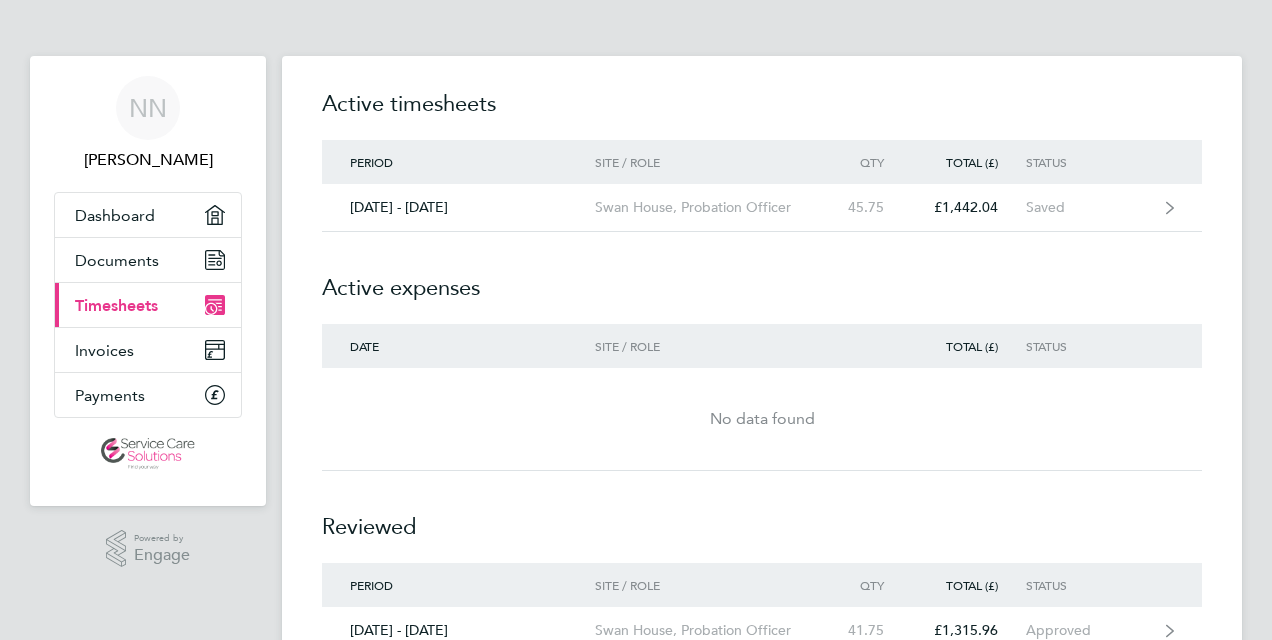 click on "NN   [PERSON_NAME]   Applications:   Dashboard
Documents
Current page:   Timesheets
Invoices
Payments
.st0{fill:#C0C1C2;}
Powered by Engage  Timesheets   Expenses  Active timesheets Period Site / Role Qty Total (£) Status  [DATE] - [DATE]  Swan House, Probation Officer  45.75   £1,442.04   Saved
Active expenses Date Site / Role Total (£) Status  No data found  Reviewed Period Site / Role Qty Total (£) Status  [DATE] - [DATE]  [GEOGRAPHIC_DATA], Probation Officer  41.75   £1,315.96   Approved
[DATE] - [DATE]  [GEOGRAPHIC_DATA], Probation Officer  47.75   £1,505.08   Approved
[DATE] - [DATE]  [GEOGRAPHIC_DATA], Probation Officer  40   £1,260.80   Approved
[DATE] - [DATE]  [GEOGRAPHIC_DATA], Probation Officer  34.75   £1,095.32   Approved
30" at bounding box center [636, 3075] 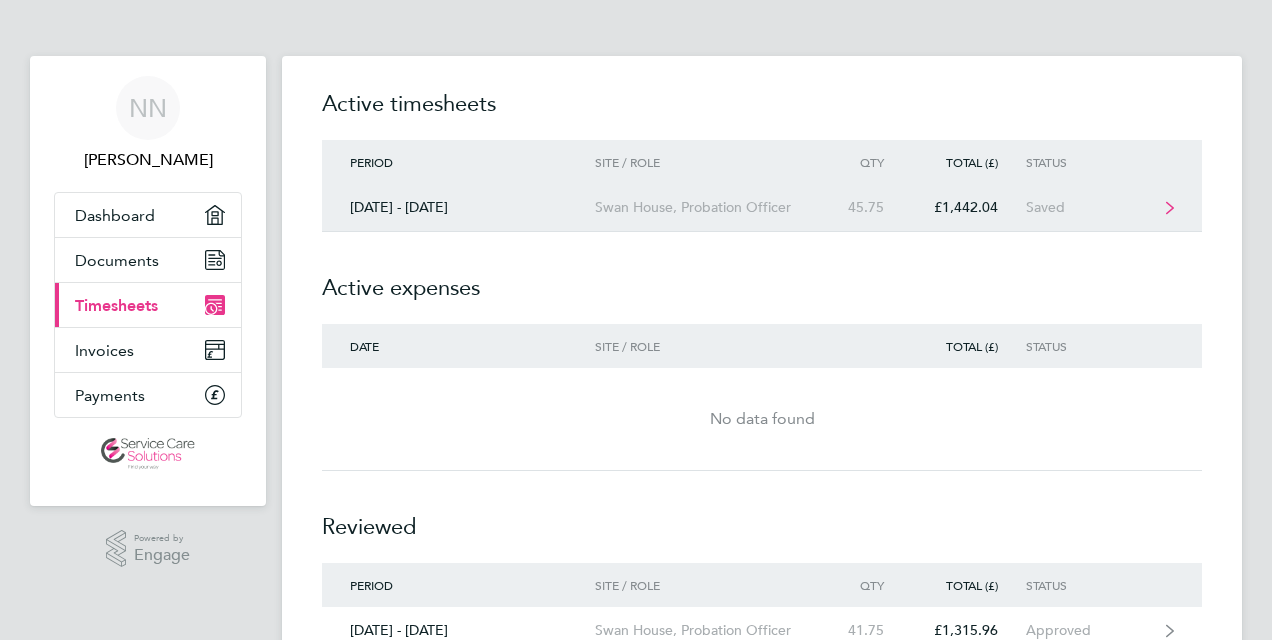 click on "45.75" 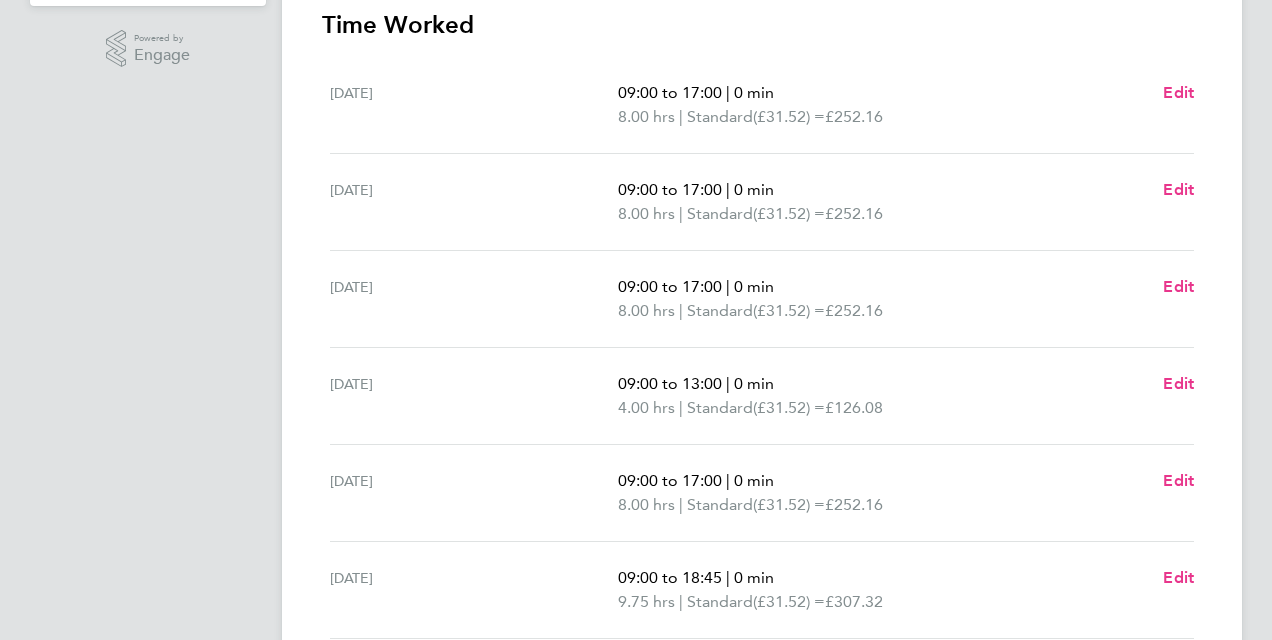 scroll, scrollTop: 0, scrollLeft: 0, axis: both 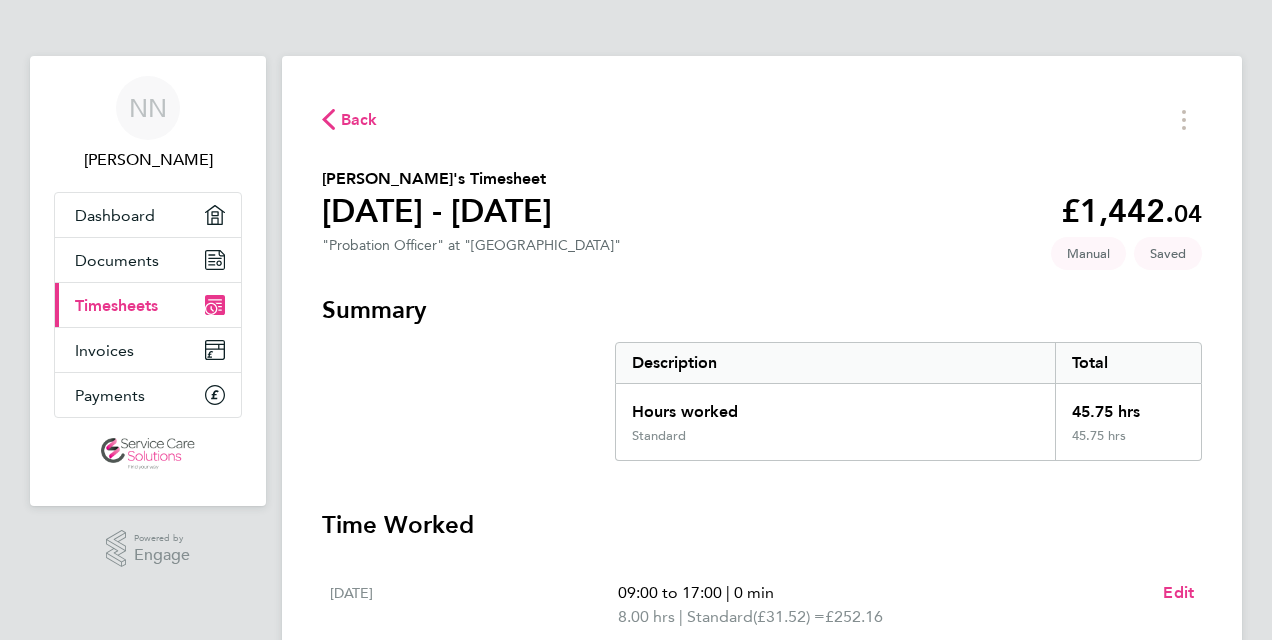click on "NN   [PERSON_NAME]   Applications:   Dashboard
Documents
Current page:   Timesheets
Invoices
Payments
.st0{fill:#C0C1C2;}
Powered by Engage
Back
[PERSON_NAME]'s Timesheet   [DATE] - [DATE]   £1,442. 04  "Probation Officer" at "Swan House"   Saved   Manual   Summary   Description   Total   Hours worked   45.75 hrs   Standard   45.75 hrs   Time Worked   [DATE]   09:00 to 17:00   |   0 min   8.00 hrs   |   Standard   (£31.52) =   £252.16   Edit   [DATE]   09:00 to 17:00   |   0 min   8.00 hrs   |   Standard   (£31.52) =   £252.16   Edit   [DATE]   09:00 to 17:00   |   0 min   8.00 hrs   |   Standard   (£31.52) =   £252.16   Edit   [DATE]   09:00 to 13:00   |   0 min   4.00 hrs   |   Standard   (£31.52) =   £126.08   Edit   |   0 min" at bounding box center [636, 694] 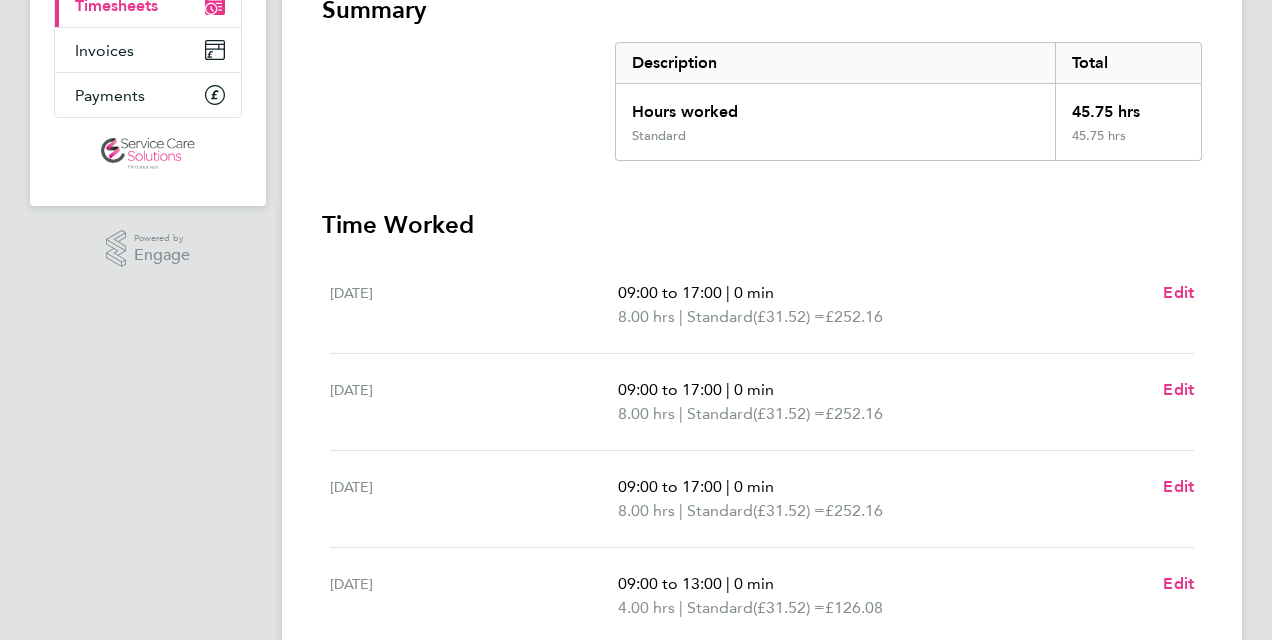 scroll, scrollTop: 745, scrollLeft: 0, axis: vertical 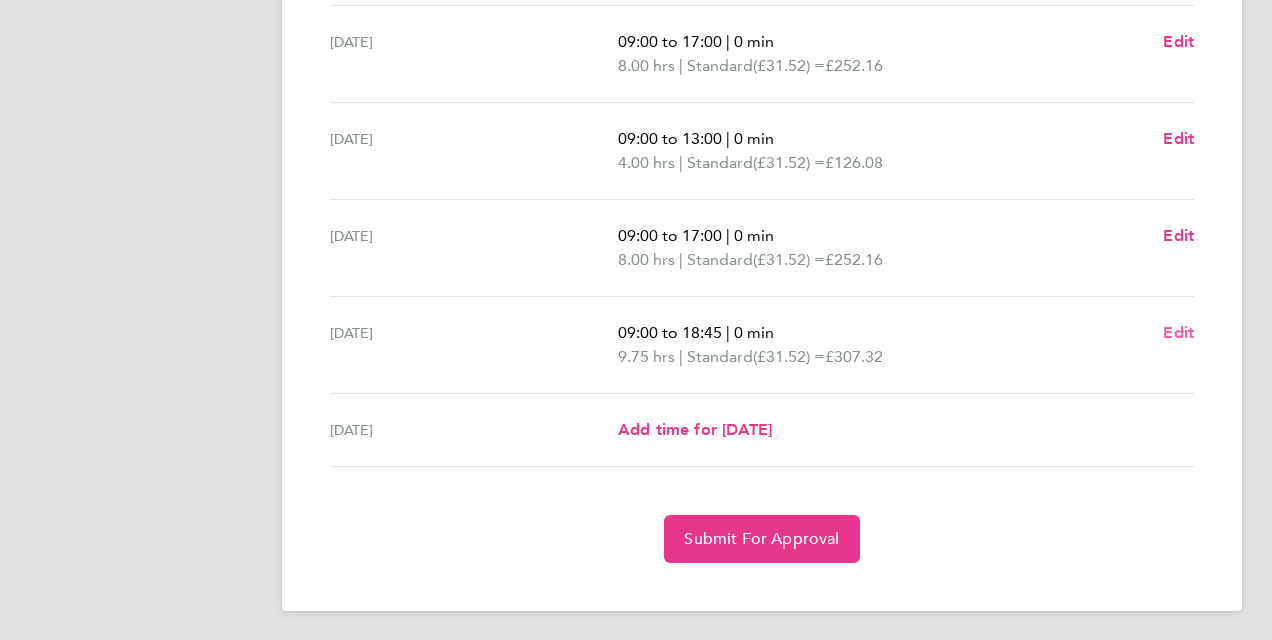 click on "Edit" at bounding box center (1178, 332) 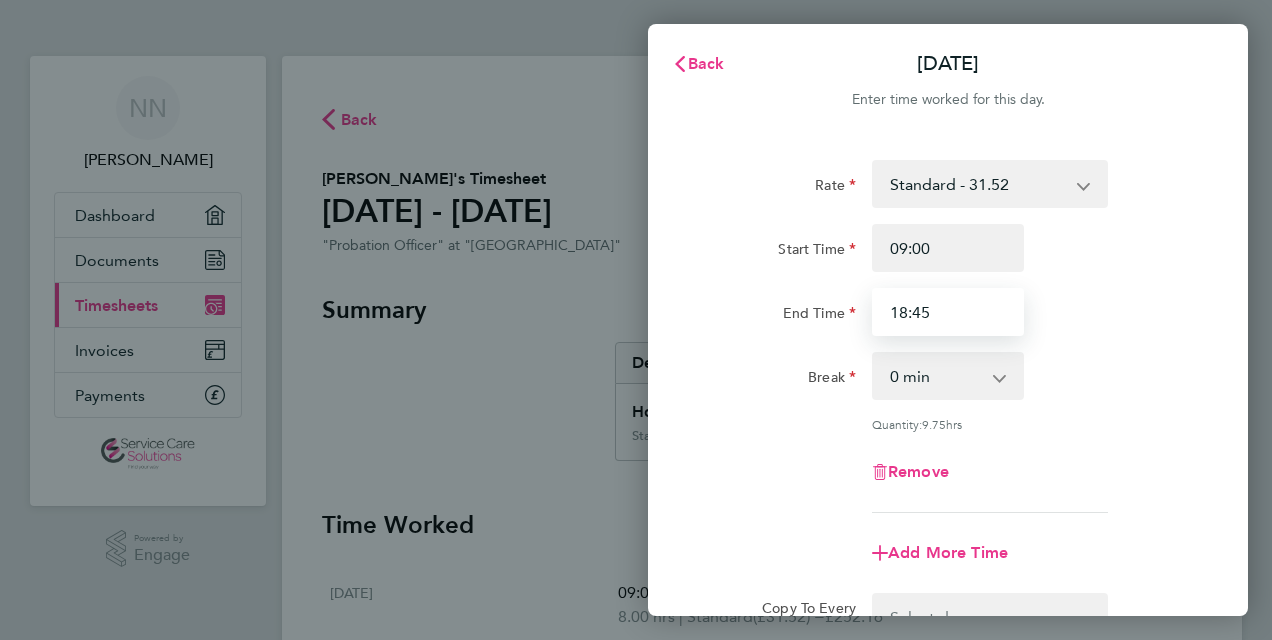 drag, startPoint x: 944, startPoint y: 314, endPoint x: 746, endPoint y: 311, distance: 198.02272 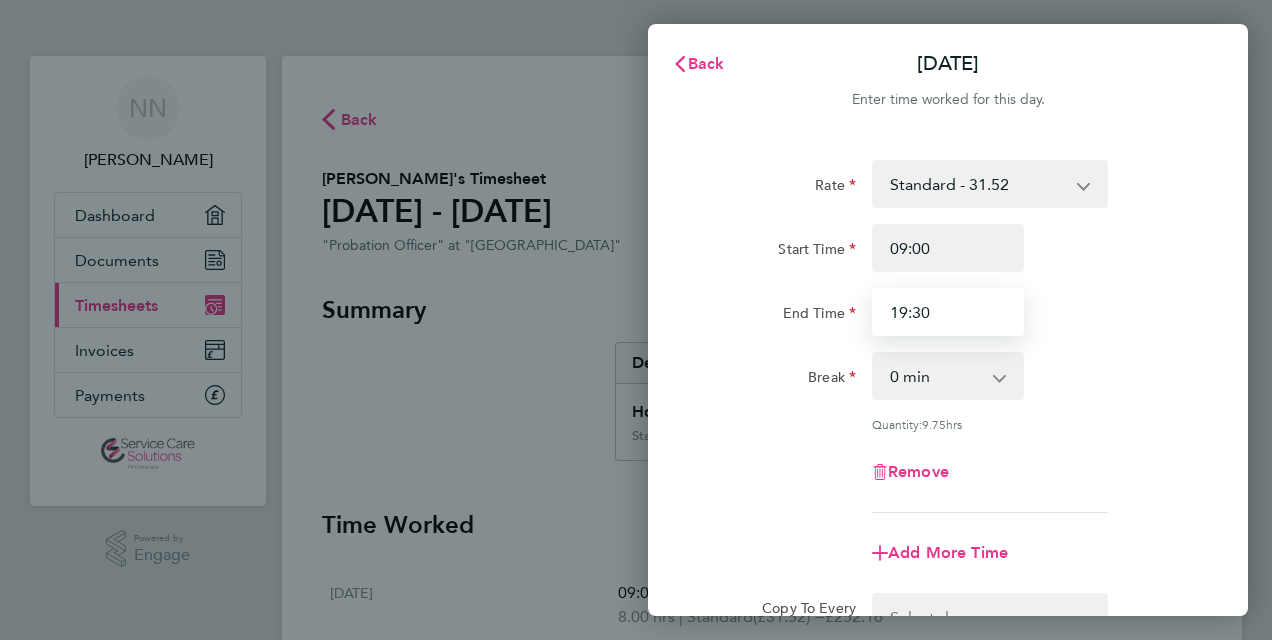 type on "19:30" 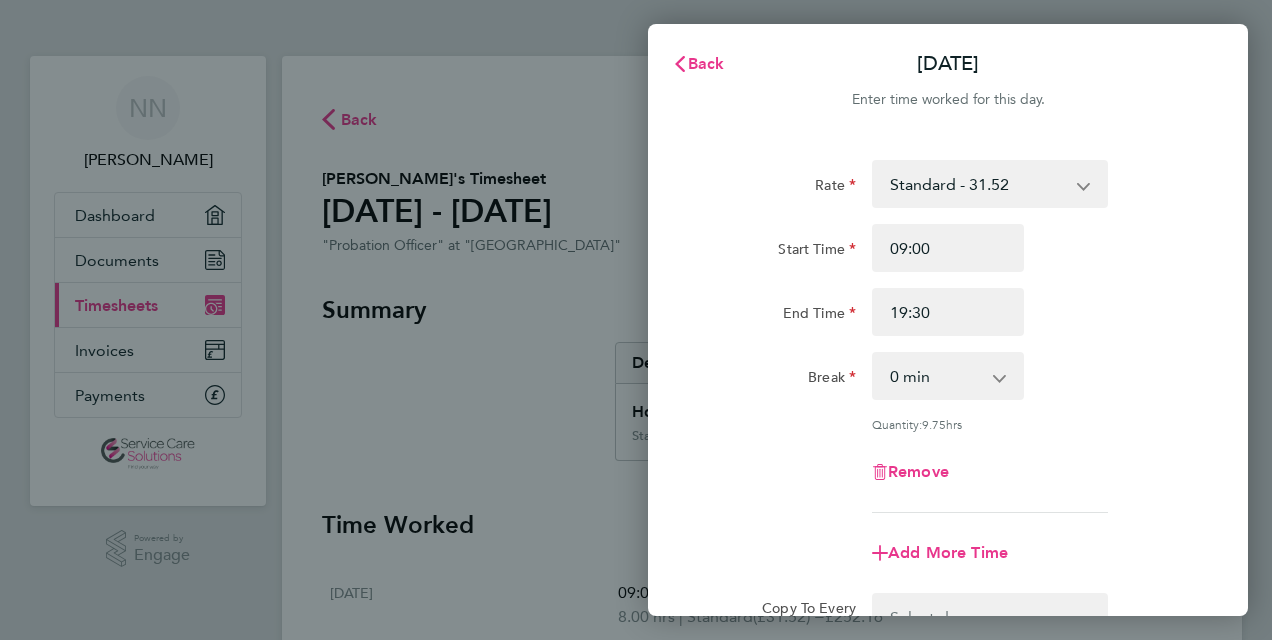 click on "Break  0 min   15 min   30 min   45 min   60 min   75 min   90 min" 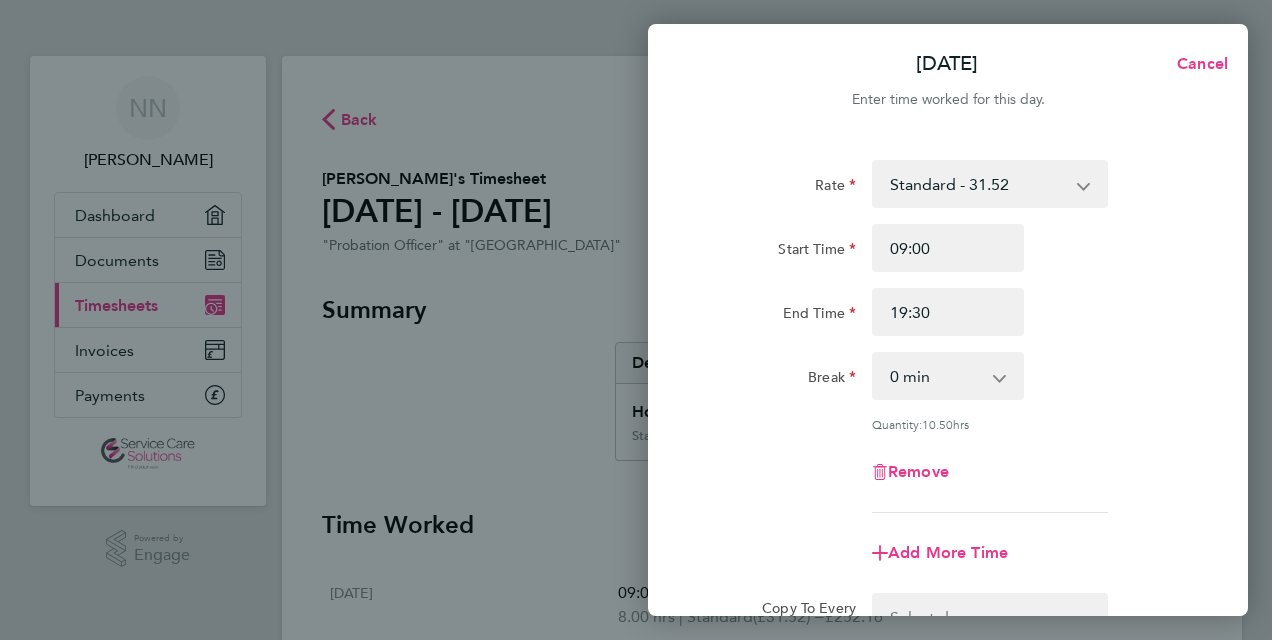 click on "Quantity:  10.50  hrs" 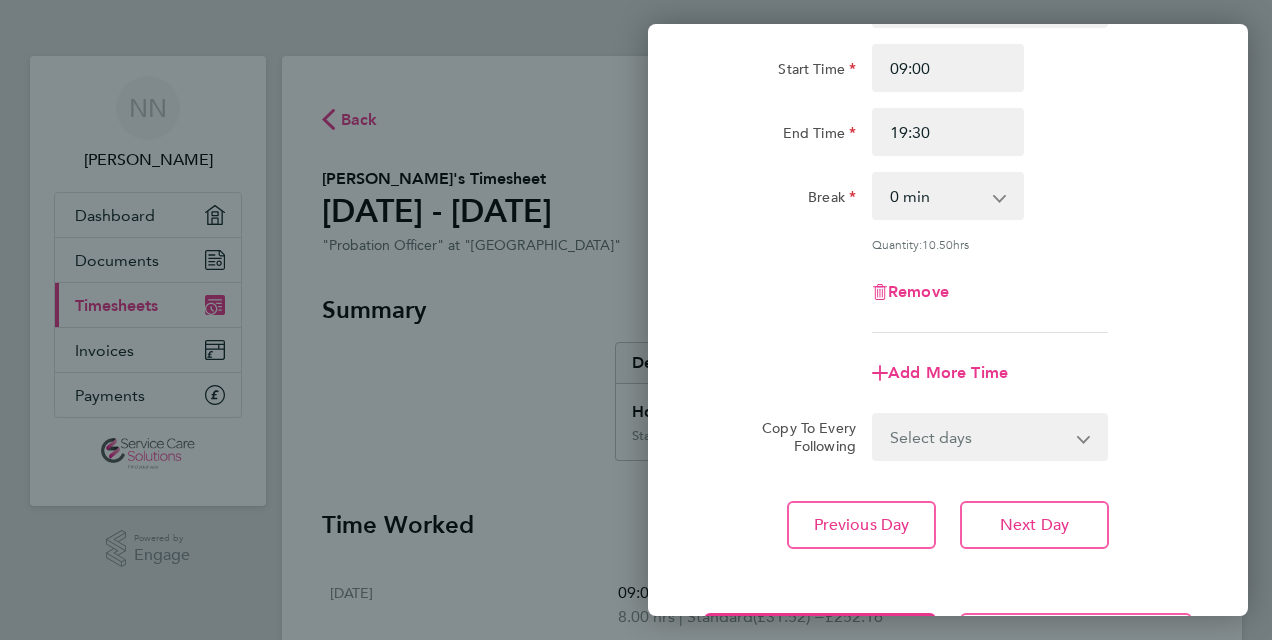 scroll, scrollTop: 263, scrollLeft: 0, axis: vertical 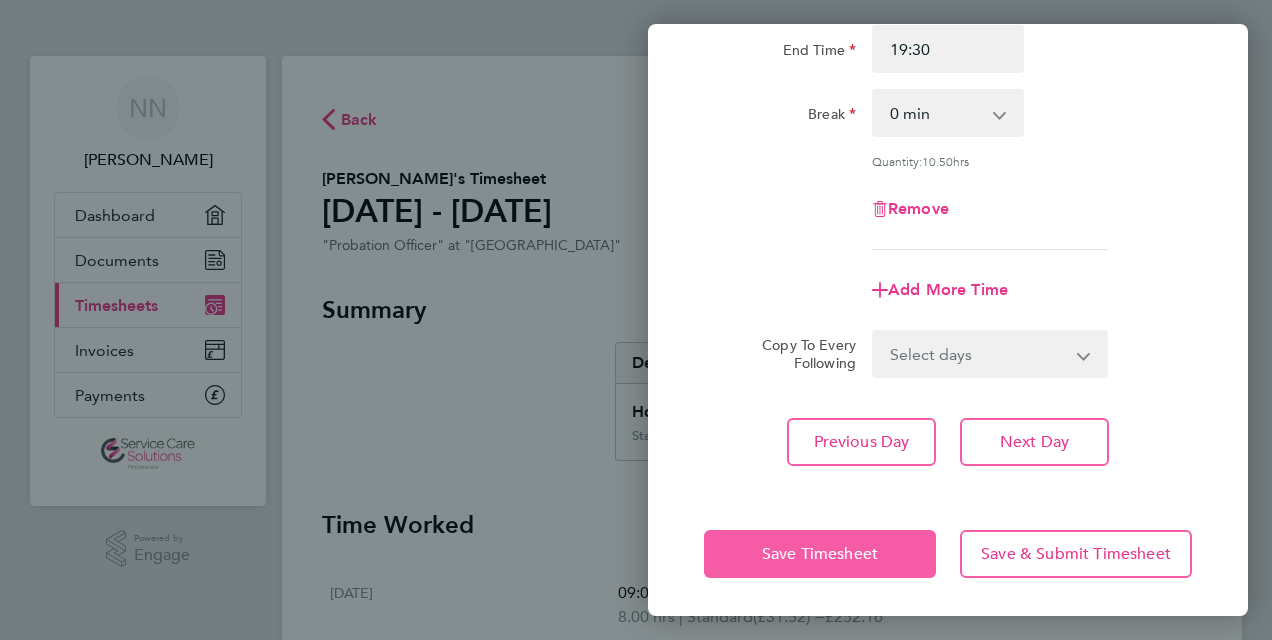 click on "Save Timesheet" 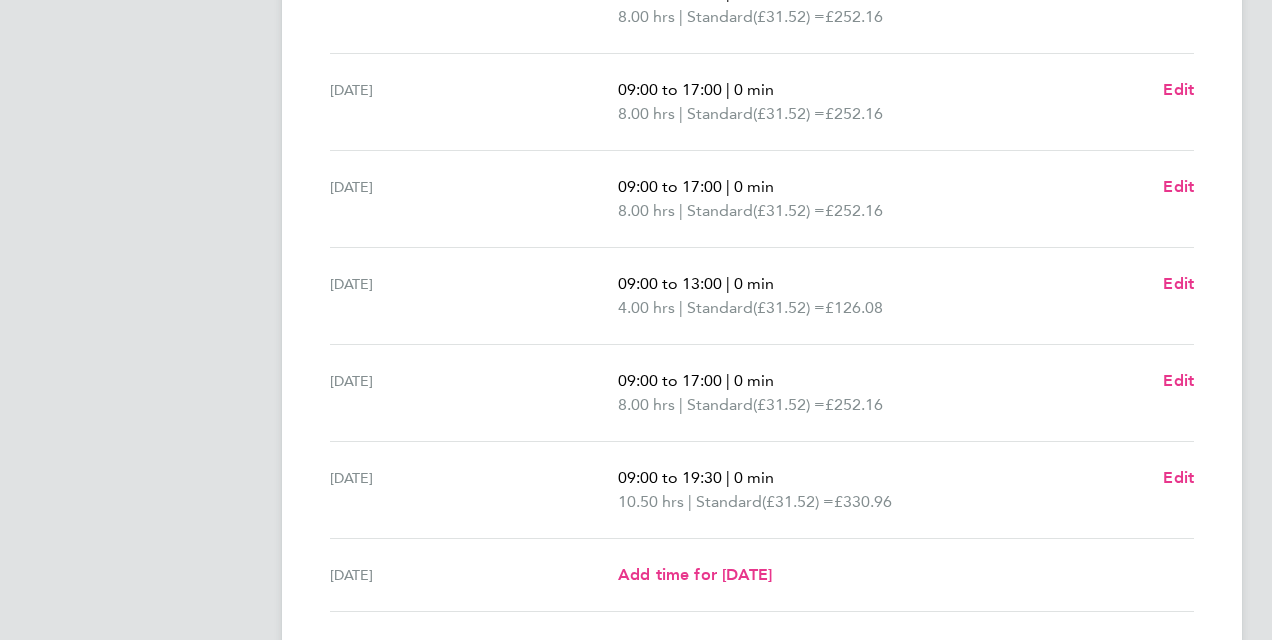 scroll, scrollTop: 400, scrollLeft: 0, axis: vertical 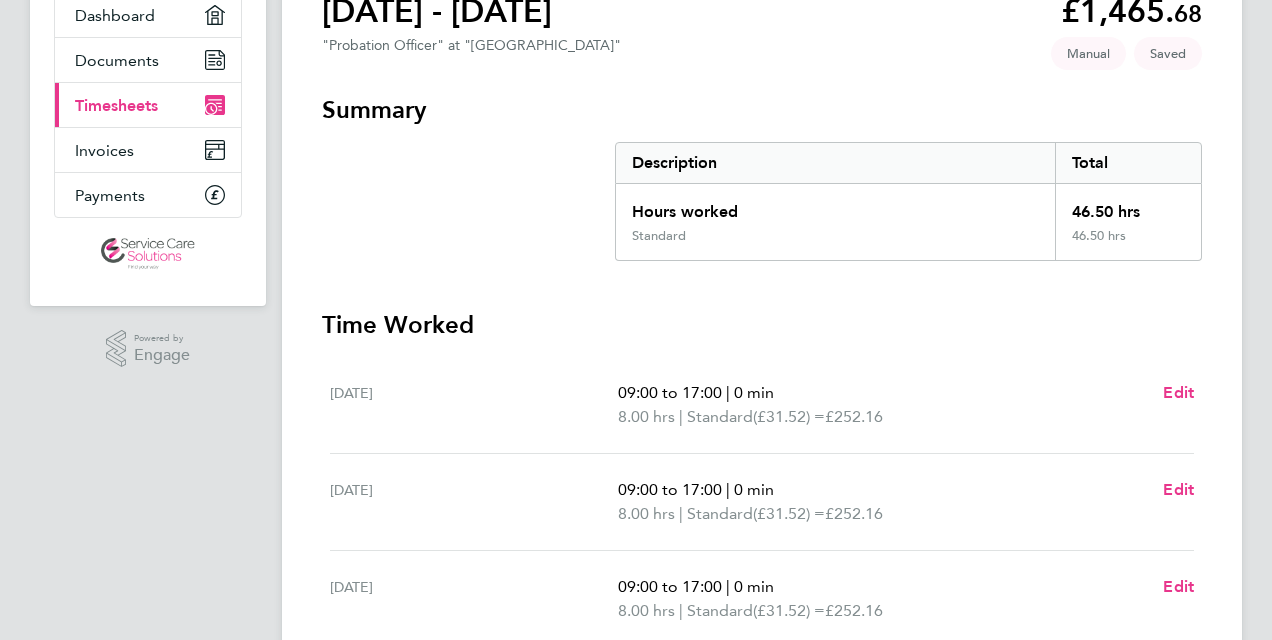 click on "Summary   Description   Total   Hours worked   46.50 hrs   Standard   46.50 hrs   Time Worked   [DATE]   09:00 to 17:00   |   0 min   8.00 hrs   |   Standard   (£31.52) =   £252.16   Edit   [DATE]   09:00 to 17:00   |   0 min   8.00 hrs   |   Standard   (£31.52) =   £252.16   Edit   [DATE]   09:00 to 17:00   |   0 min   8.00 hrs   |   Standard   (£31.52) =   £252.16   Edit   [DATE]   09:00 to 13:00   |   0 min   4.00 hrs   |   Standard   (£31.52) =   £126.08   Edit   [DATE]   09:00 to 17:00   |   0 min   8.00 hrs   |   Standard   (£31.52) =   £252.16   Edit   [DATE]   09:00 to 19:30   |   0 min   10.50 hrs   |   Standard   (£31.52) =   £330.96   Edit   [DATE]   Add time for [DATE]   Add time for [DATE]   Submit For Approval" at bounding box center (762, 601) 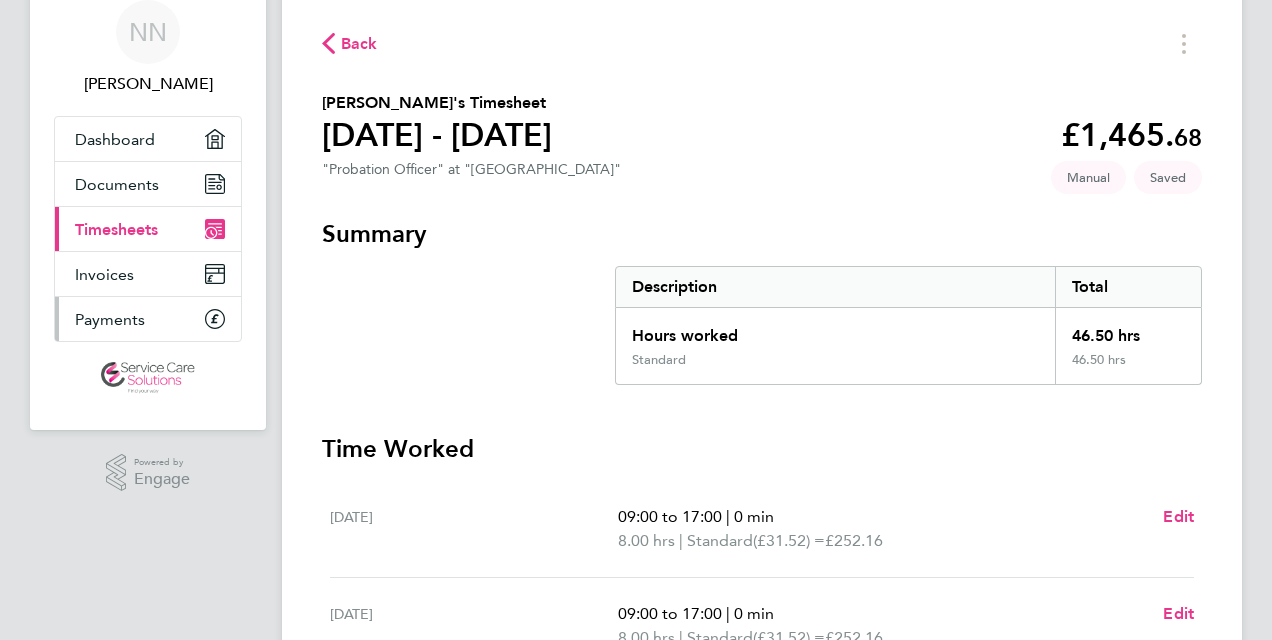 scroll, scrollTop: 45, scrollLeft: 0, axis: vertical 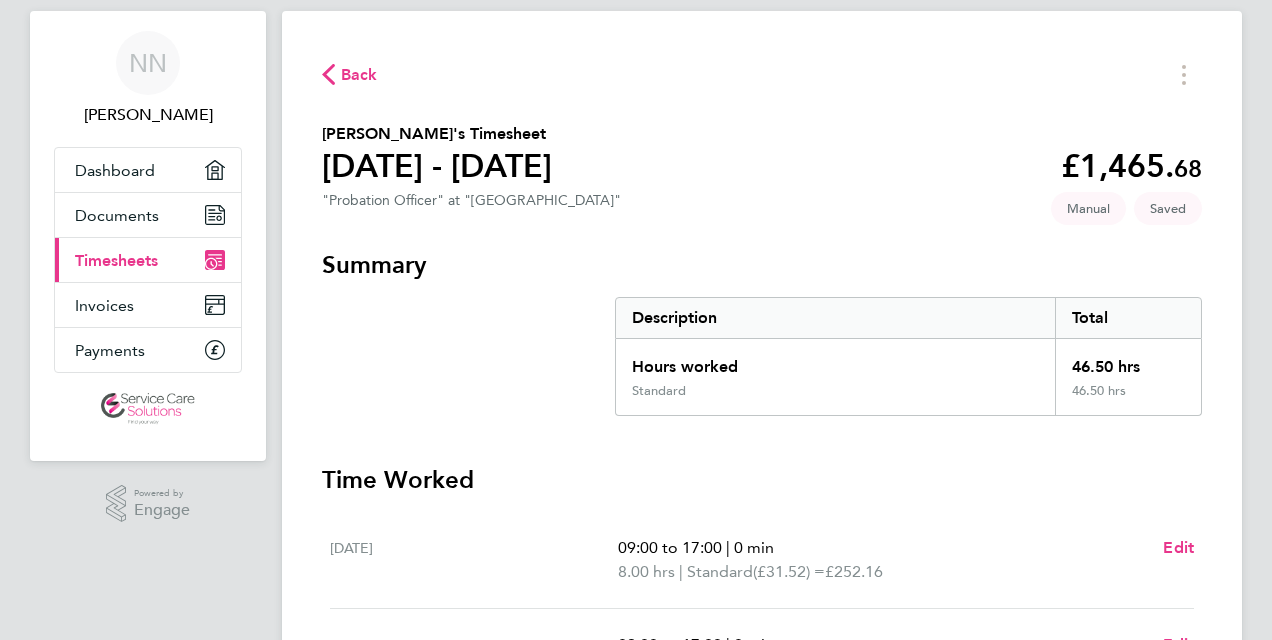 click on "Timesheets" at bounding box center [116, 260] 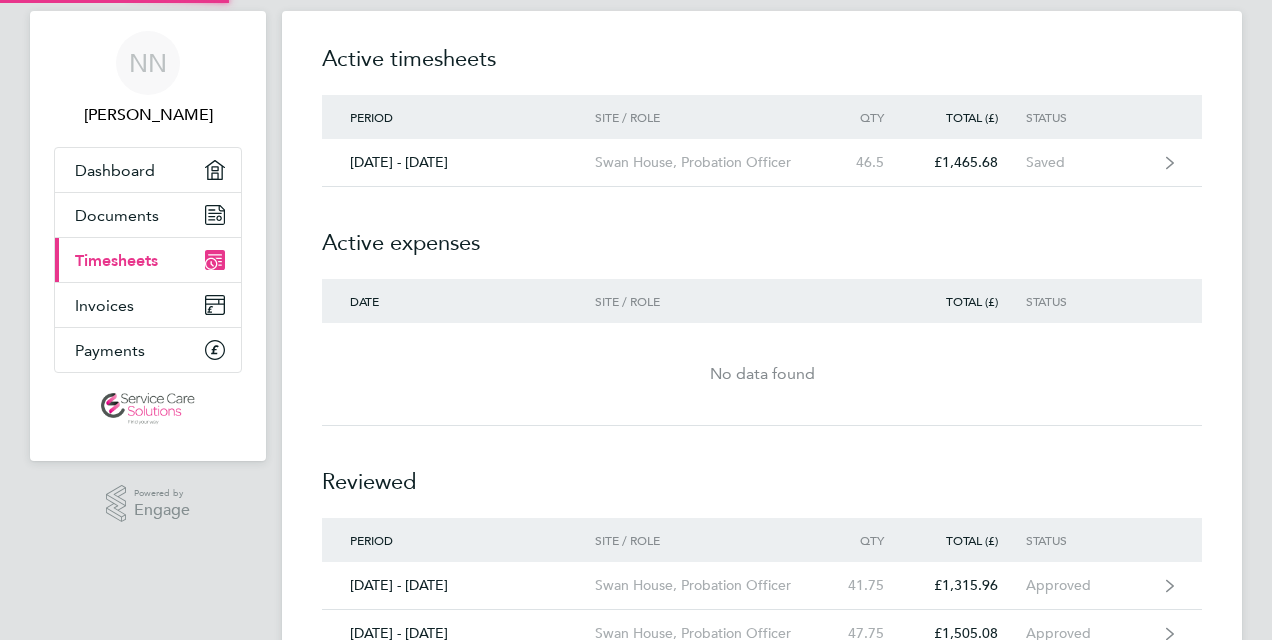 scroll, scrollTop: 0, scrollLeft: 0, axis: both 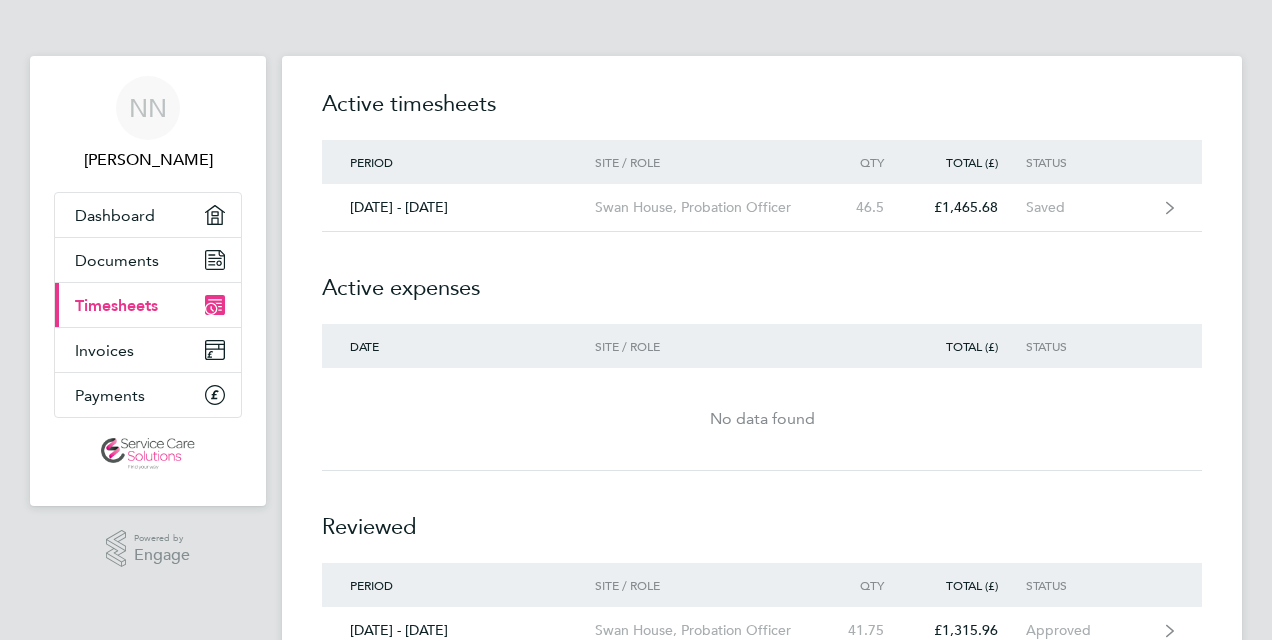 click on "Active expenses" 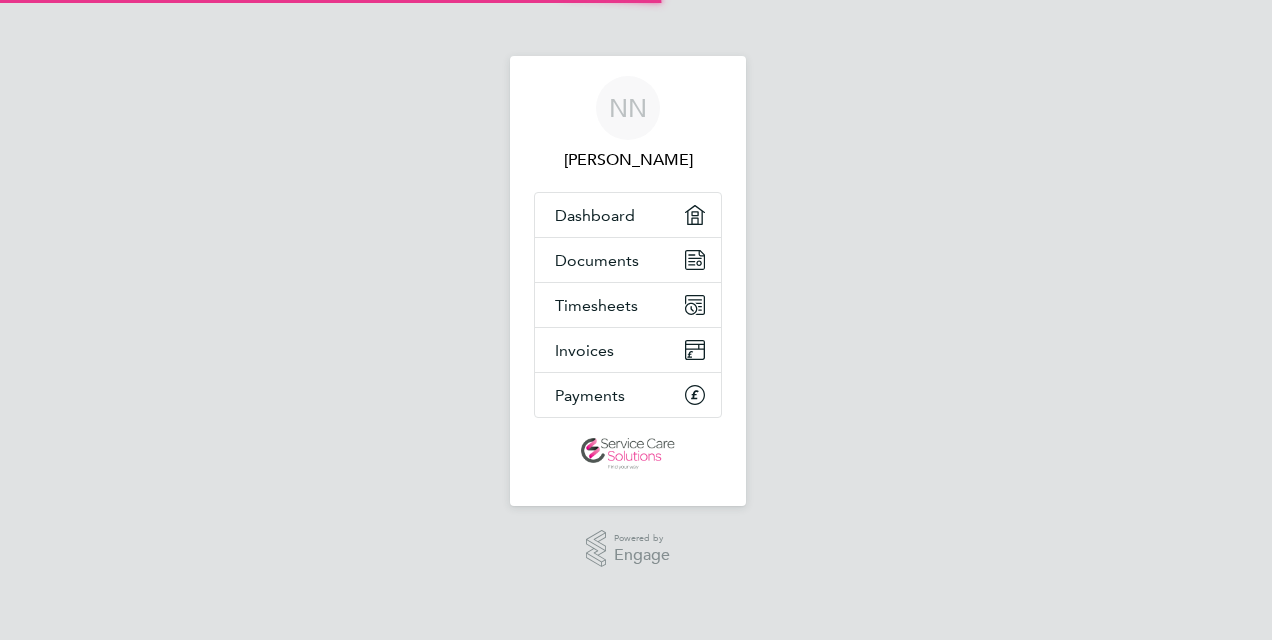 scroll, scrollTop: 0, scrollLeft: 0, axis: both 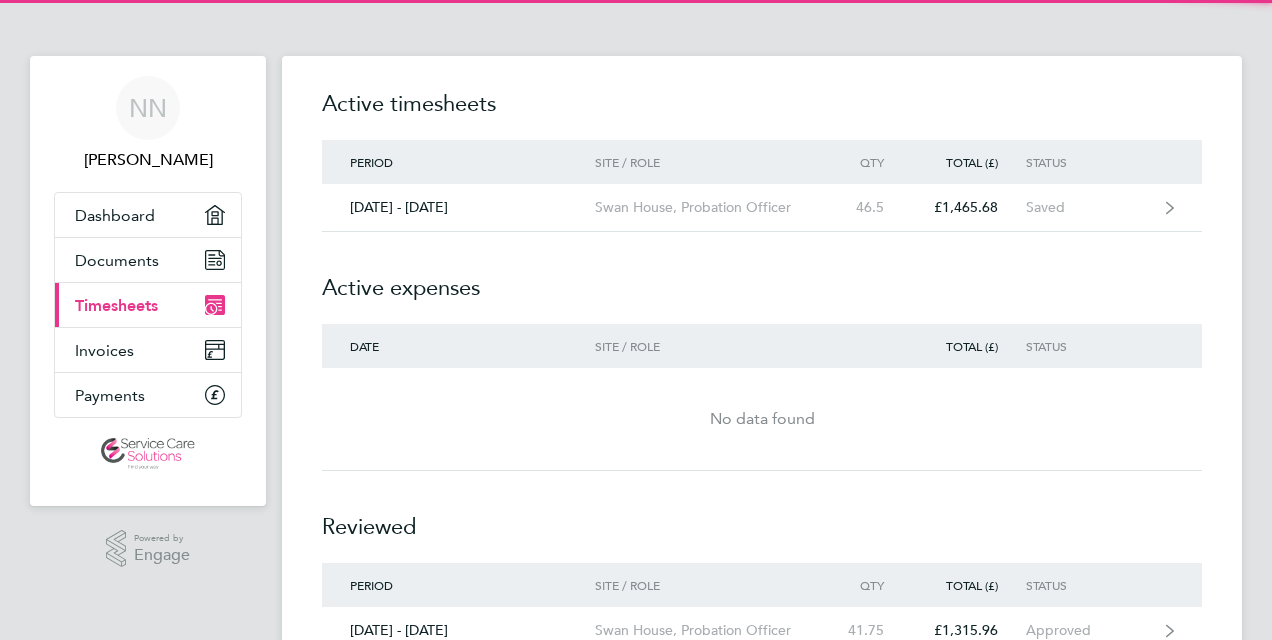 click on "Timesheets   Expenses  Active timesheets Period Site / Role Qty Total (£) Status  07 - 13 Jul 2025  Swan House, Probation Officer  46.5   £1,465.68   Saved
Active expenses Date Site / Role Total (£) Status  No data found  Reviewed Period Site / Role Qty Total (£) Status  30 Jun - 06 Jul 2025  Swan House, Probation Officer  41.75   £1,315.96   Approved
23 - 29 Jun 2025  Swan House, Probation Officer  47.75   £1,505.08   Approved
16 - 22 Jun 2025  Swan House, Probation Officer  40   £1,260.80   Approved
09 - 15 Jun 2025  Swan House, Probation Officer  34.75   £1,095.32   Approved
02 - 08 Jun 2025  Swan House, Probation Officer  30   £945.60   Approved
26 May - 01 Jun 2025  Swan House, Probation Officer  43   £1,355.36   Approved
19 - 25 May 2025  Swan House, Probation Officer  42.5   £1,339.60   Approved
12 - 18 May 2025  Swan House, Probation Officer  0   £0.00   Absent
05 - 11 May 2025  Swan House, Probation Officer  0   £0.00   Absent" 